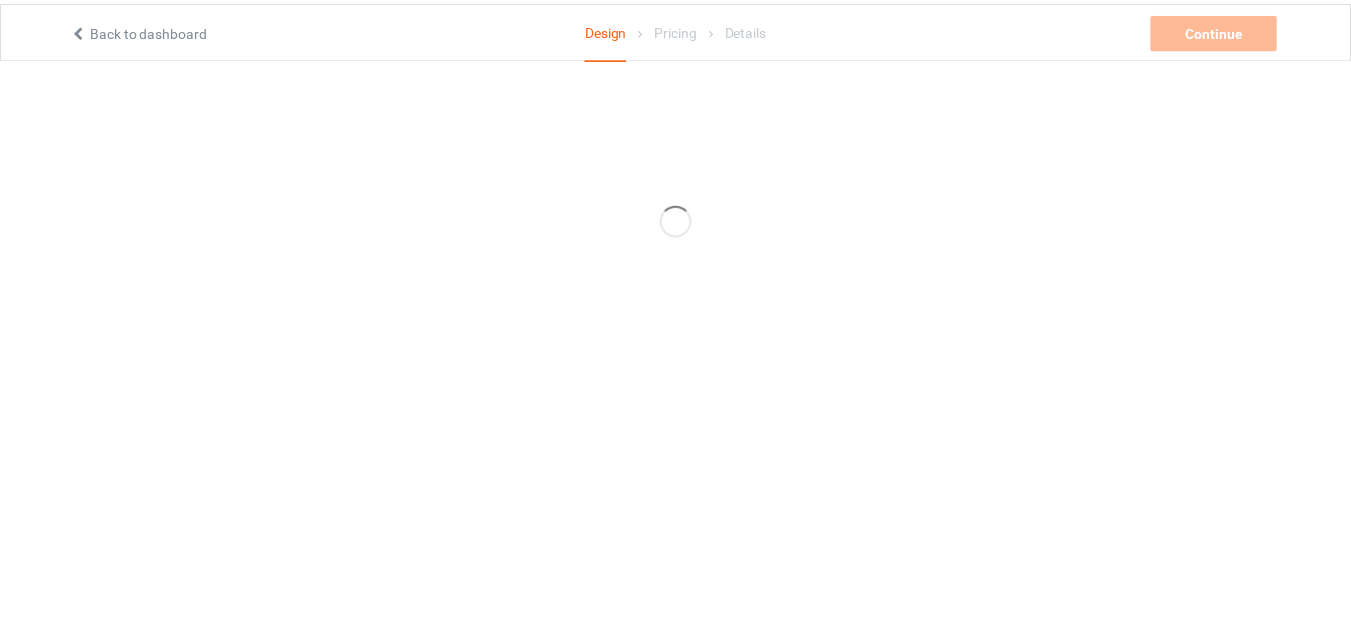 scroll, scrollTop: 0, scrollLeft: 0, axis: both 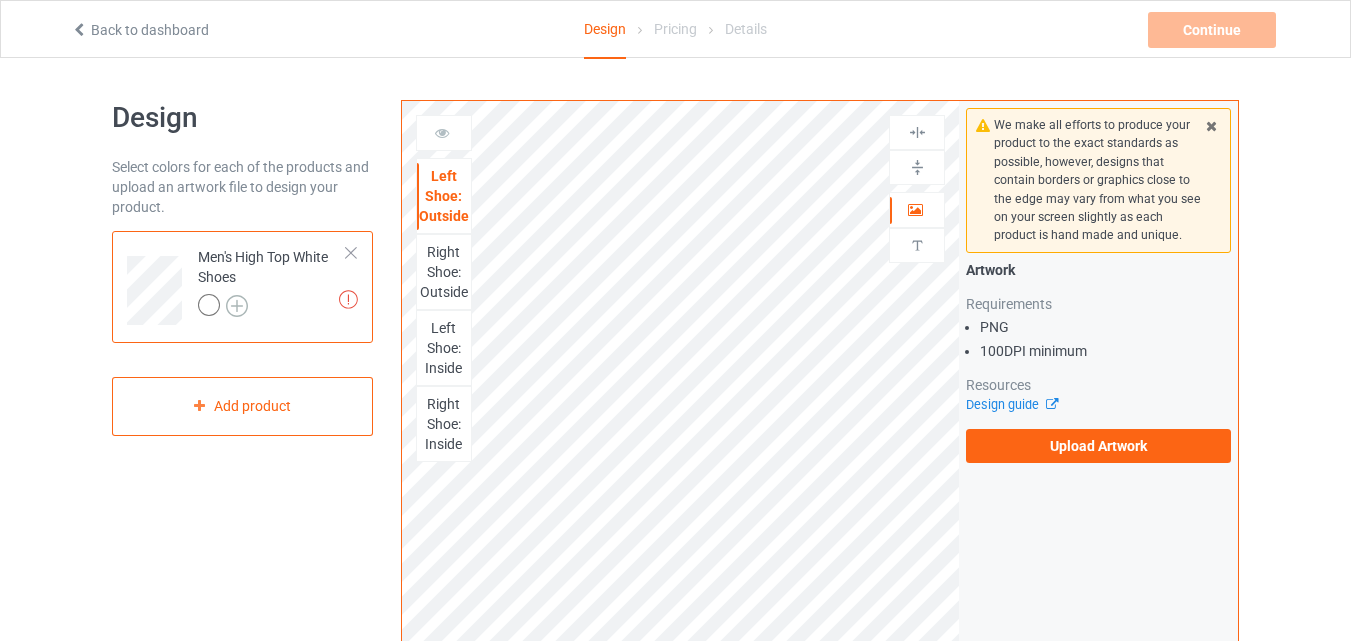 click at bounding box center (237, 306) 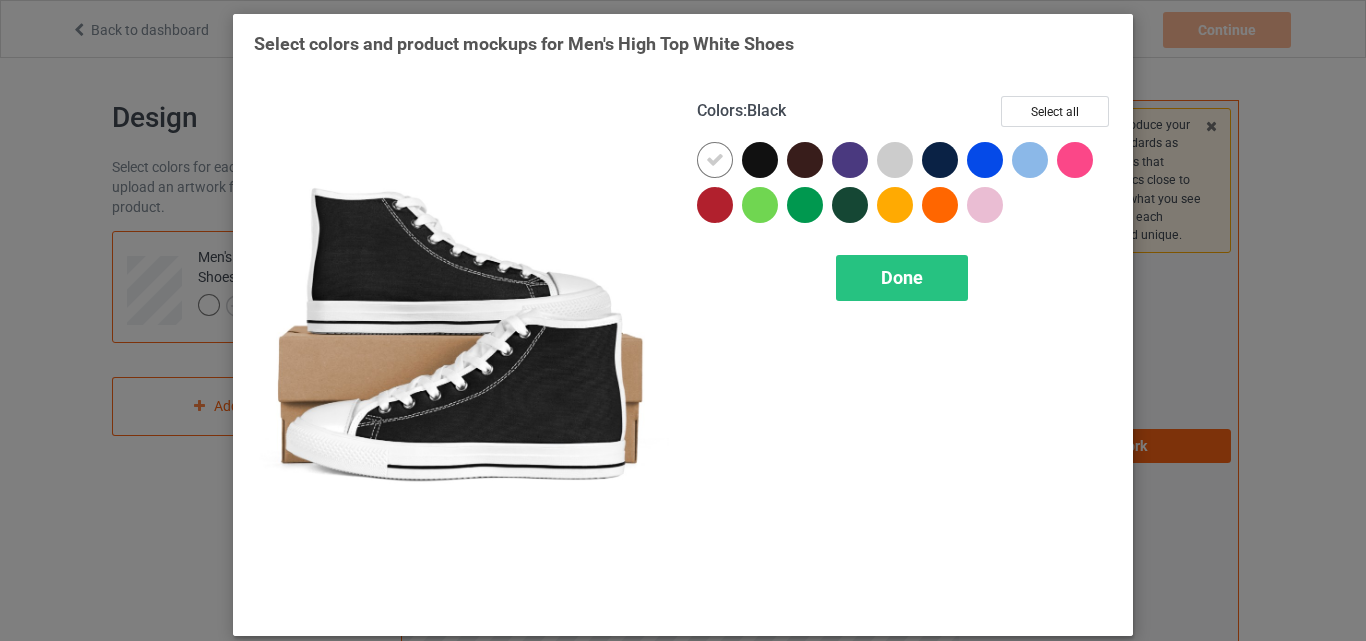 click at bounding box center [760, 160] 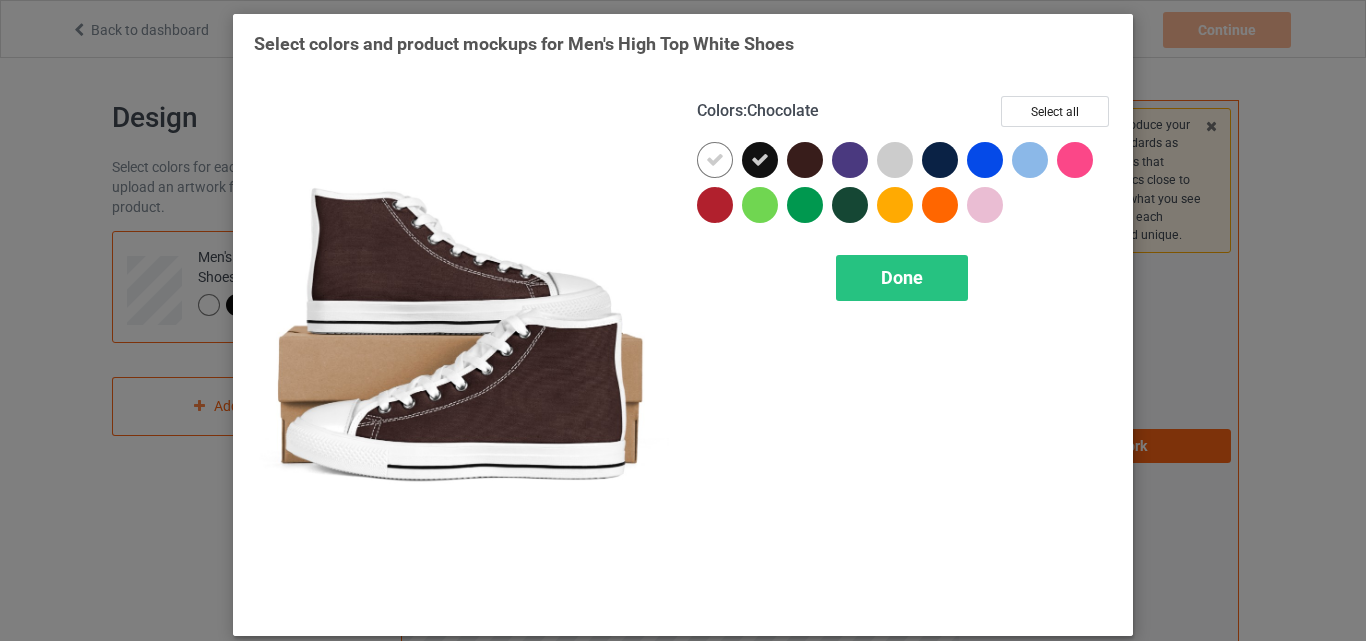 click at bounding box center [805, 160] 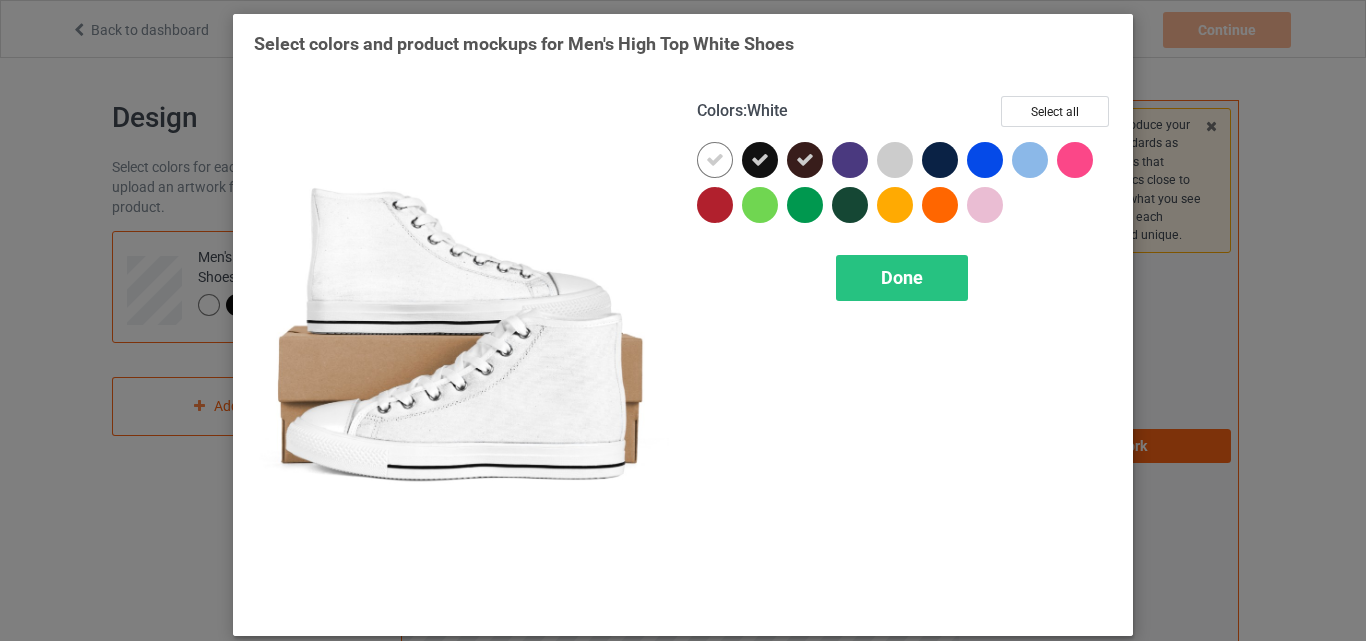 click at bounding box center (715, 160) 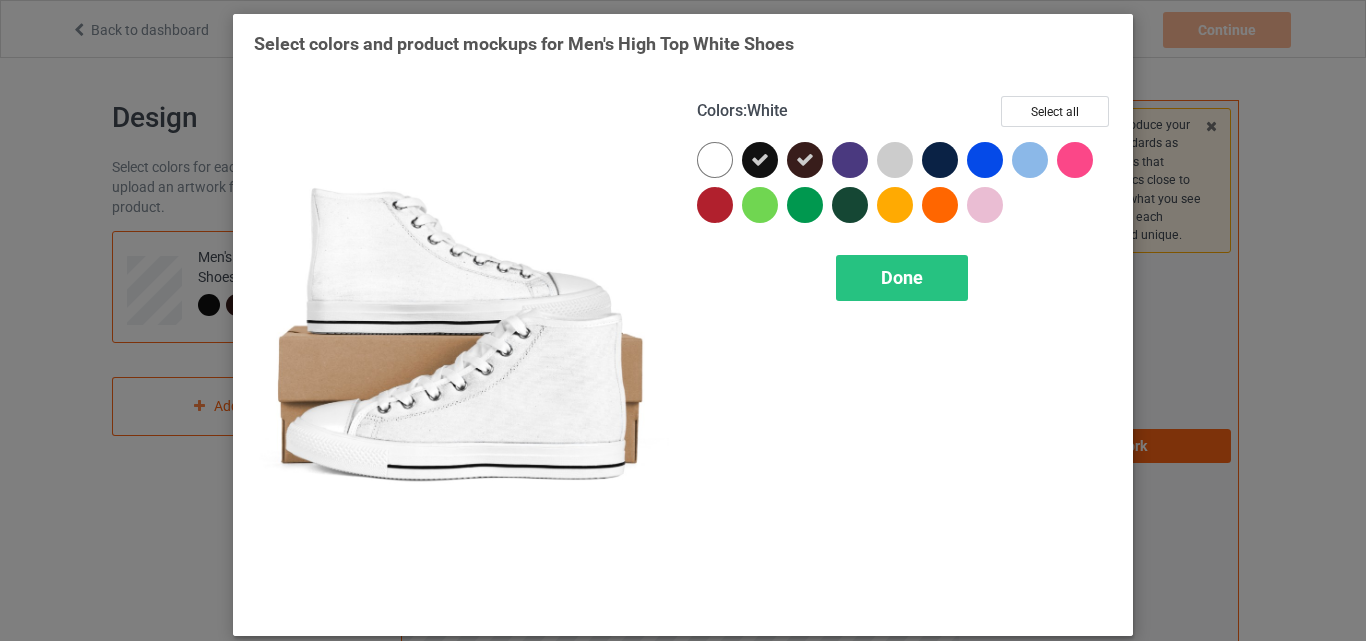 click at bounding box center (715, 160) 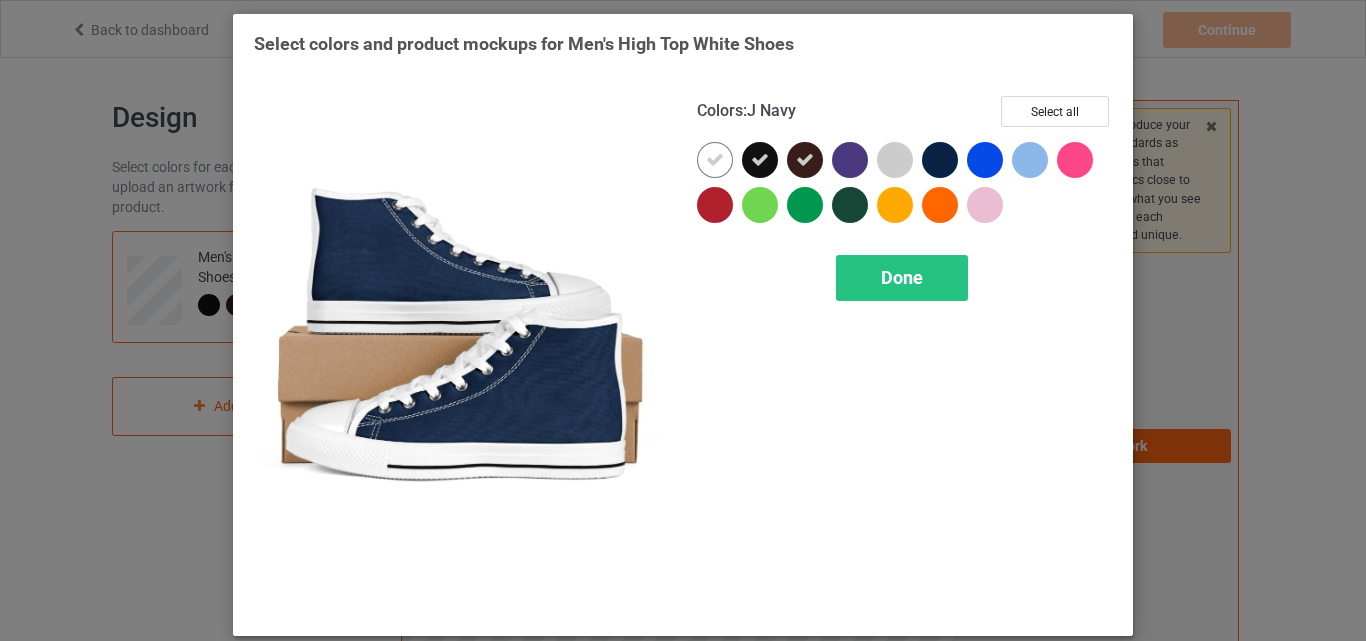 click at bounding box center (940, 160) 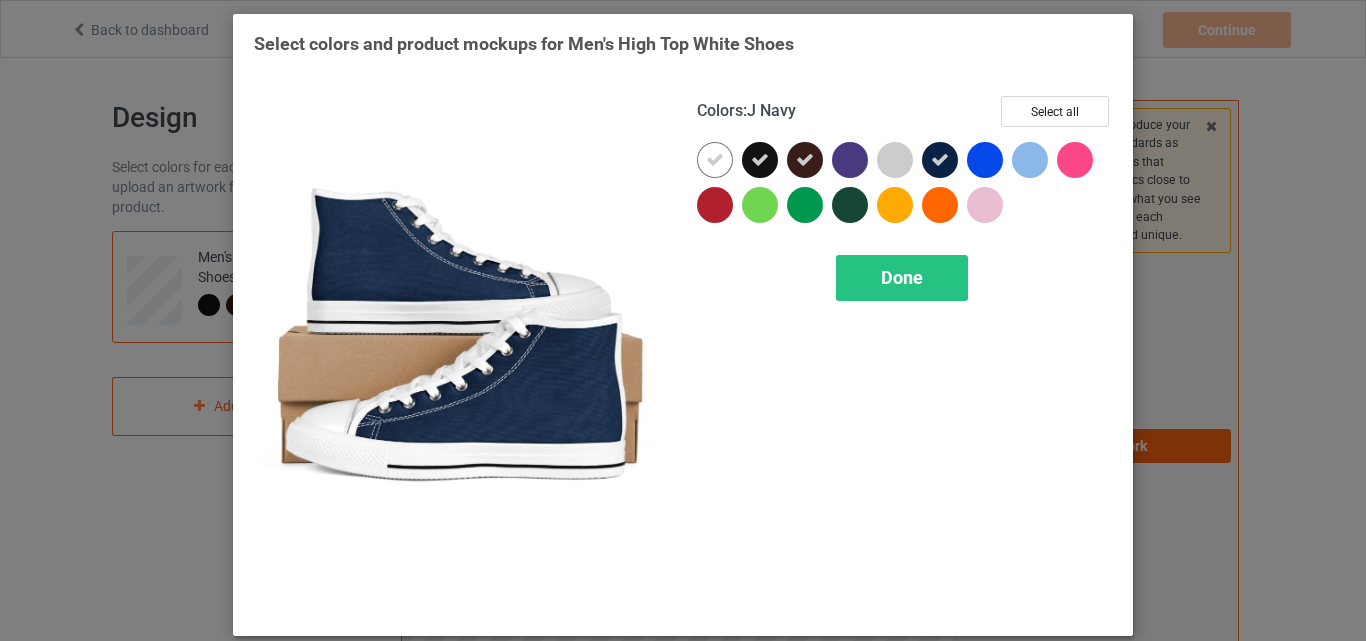 click at bounding box center [940, 160] 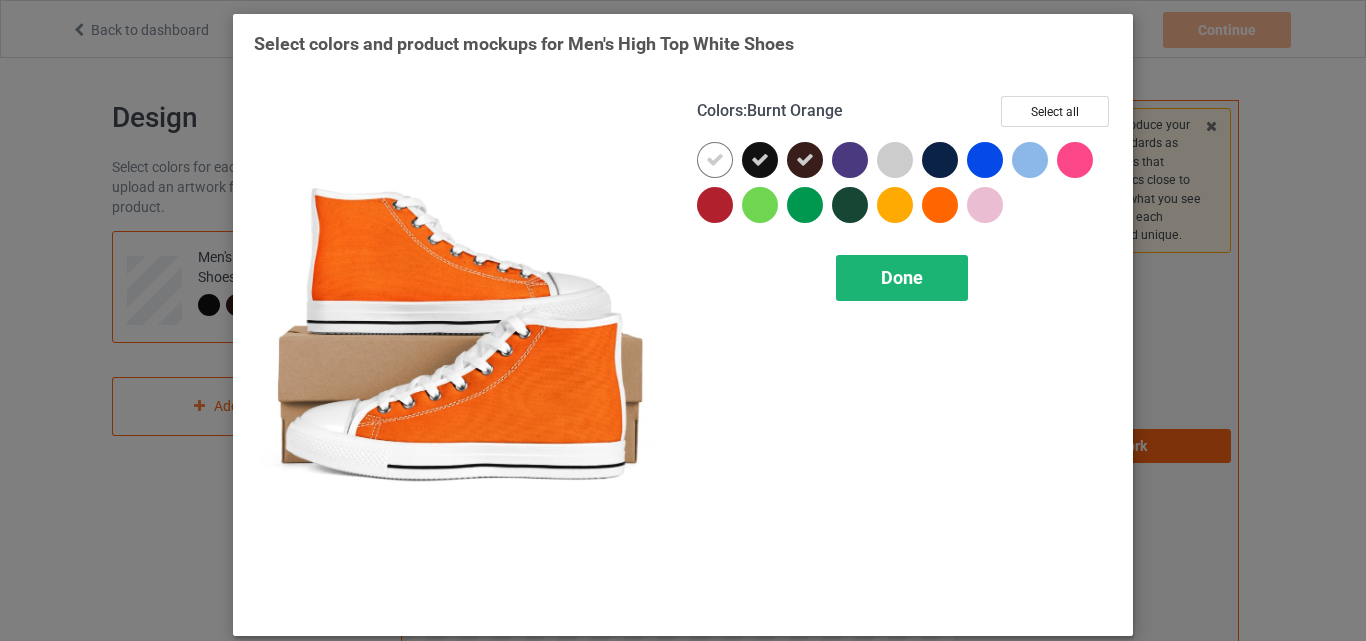 click on "Done" at bounding box center (902, 277) 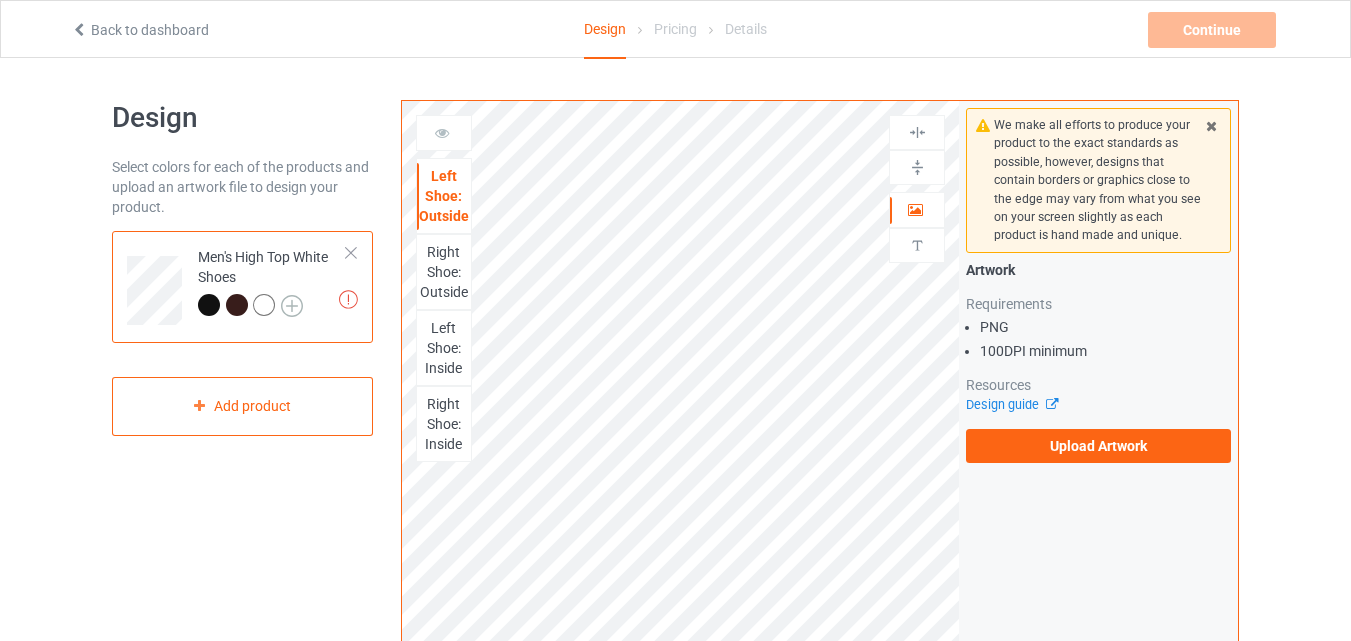 click at bounding box center [292, 306] 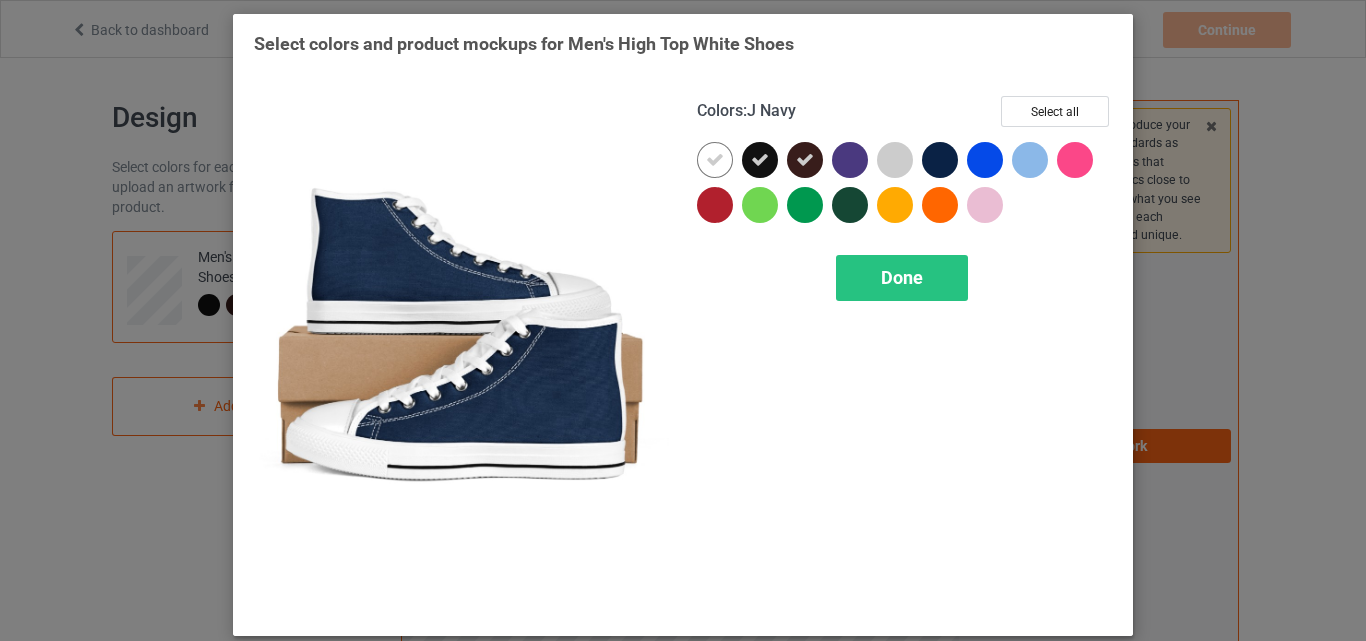 click at bounding box center (940, 160) 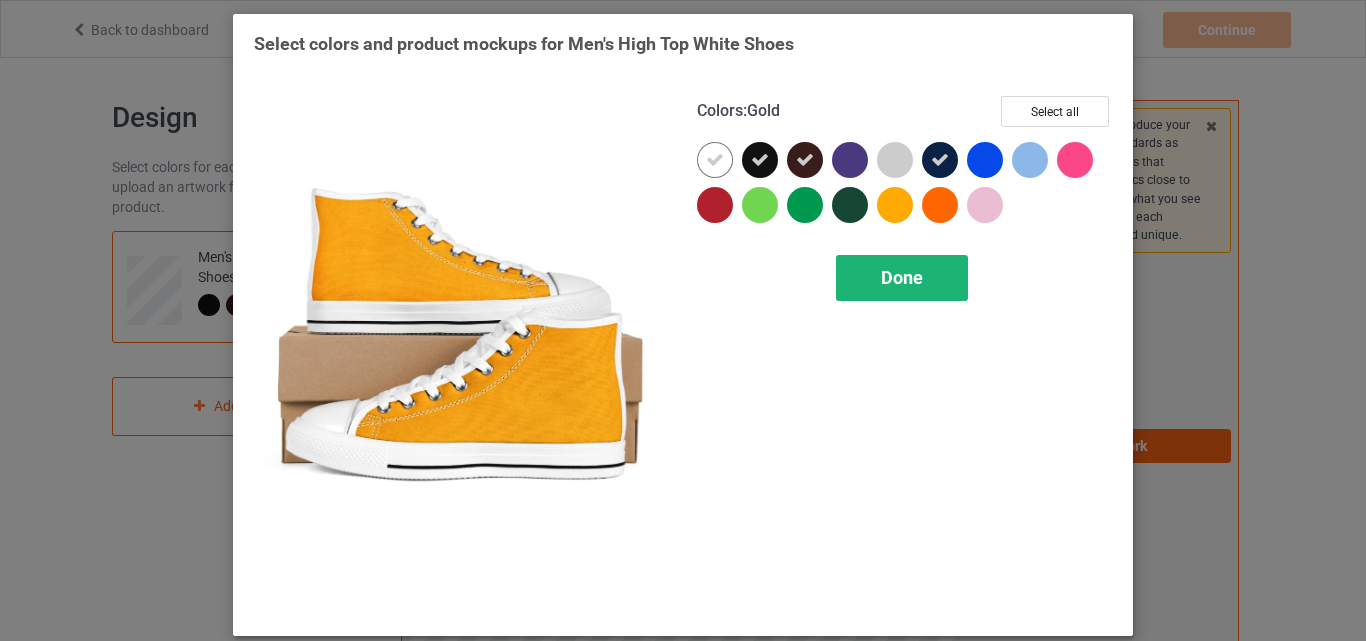 click on "Done" at bounding box center (902, 277) 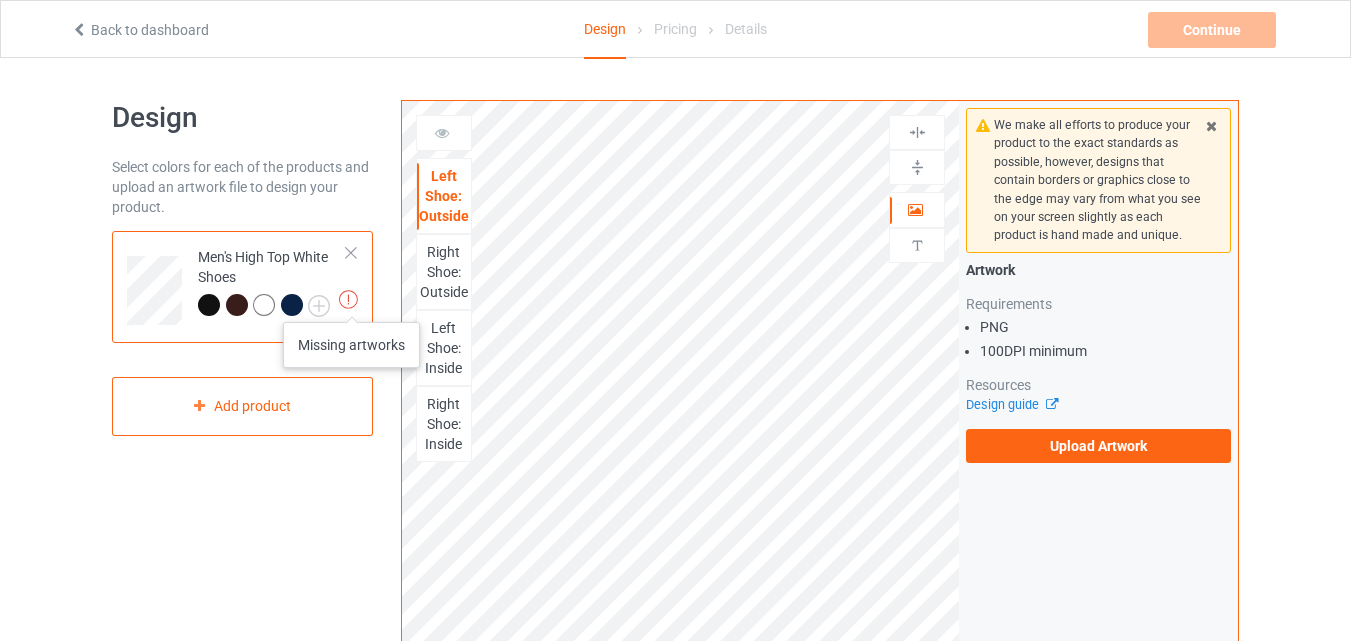 click at bounding box center (348, 299) 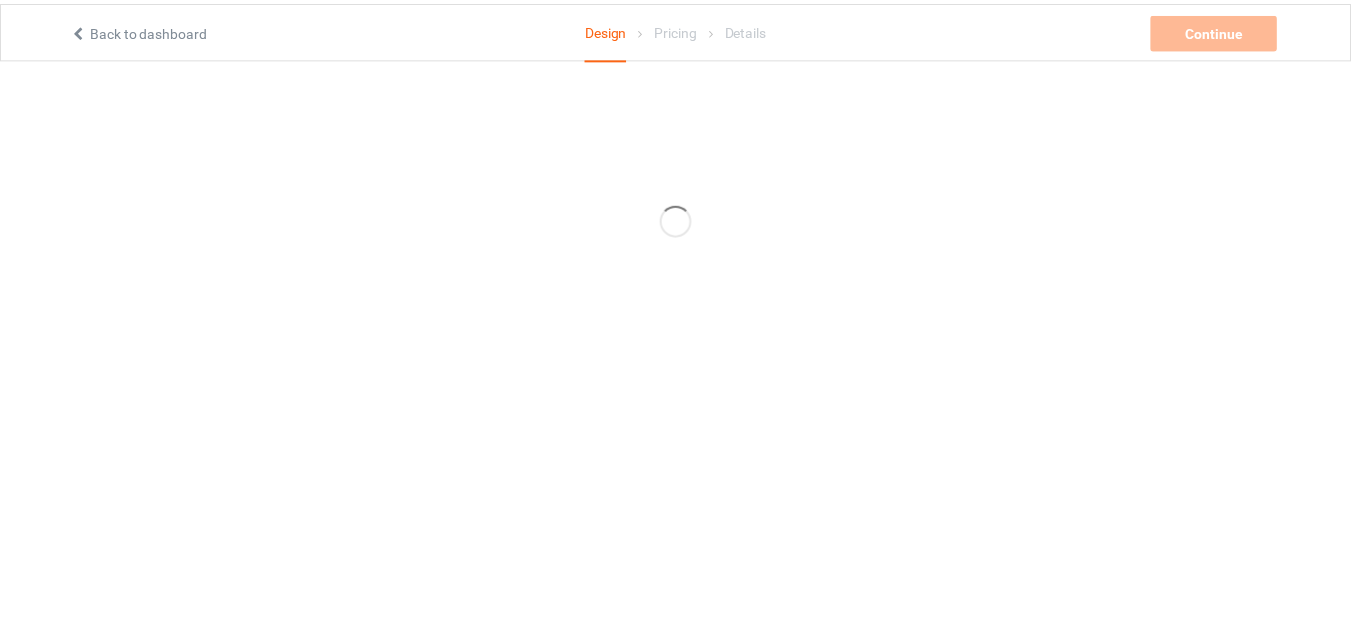 scroll, scrollTop: 0, scrollLeft: 0, axis: both 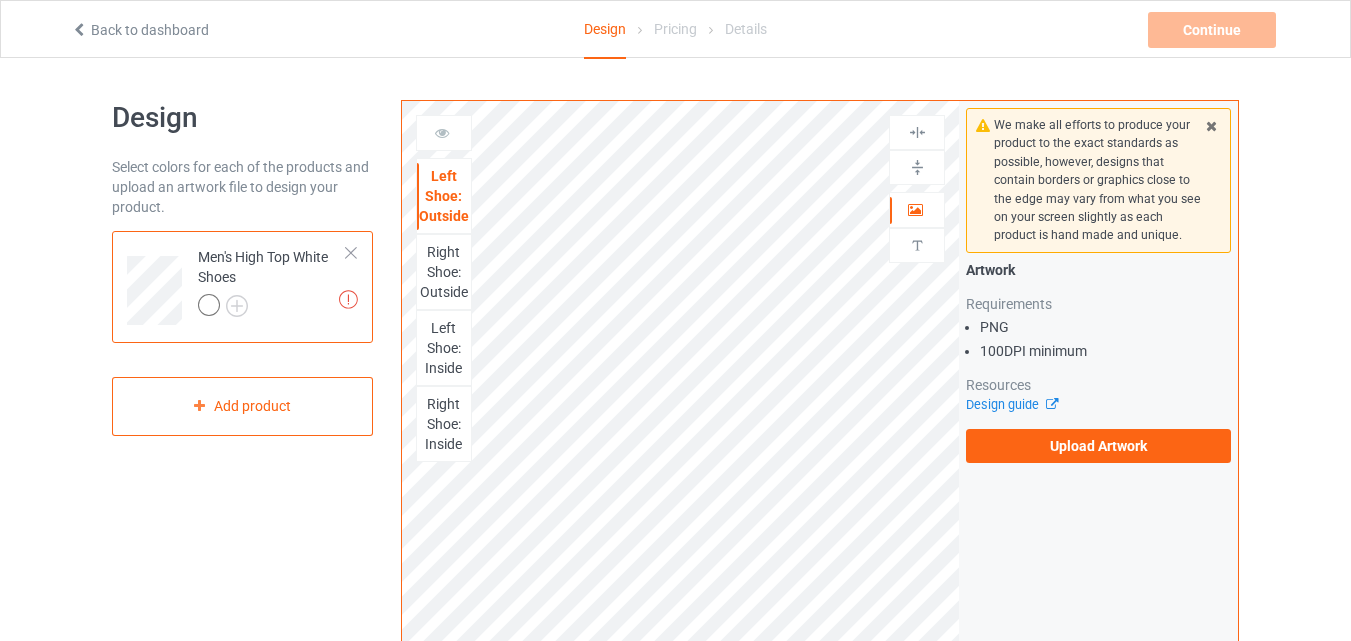 click at bounding box center [351, 253] 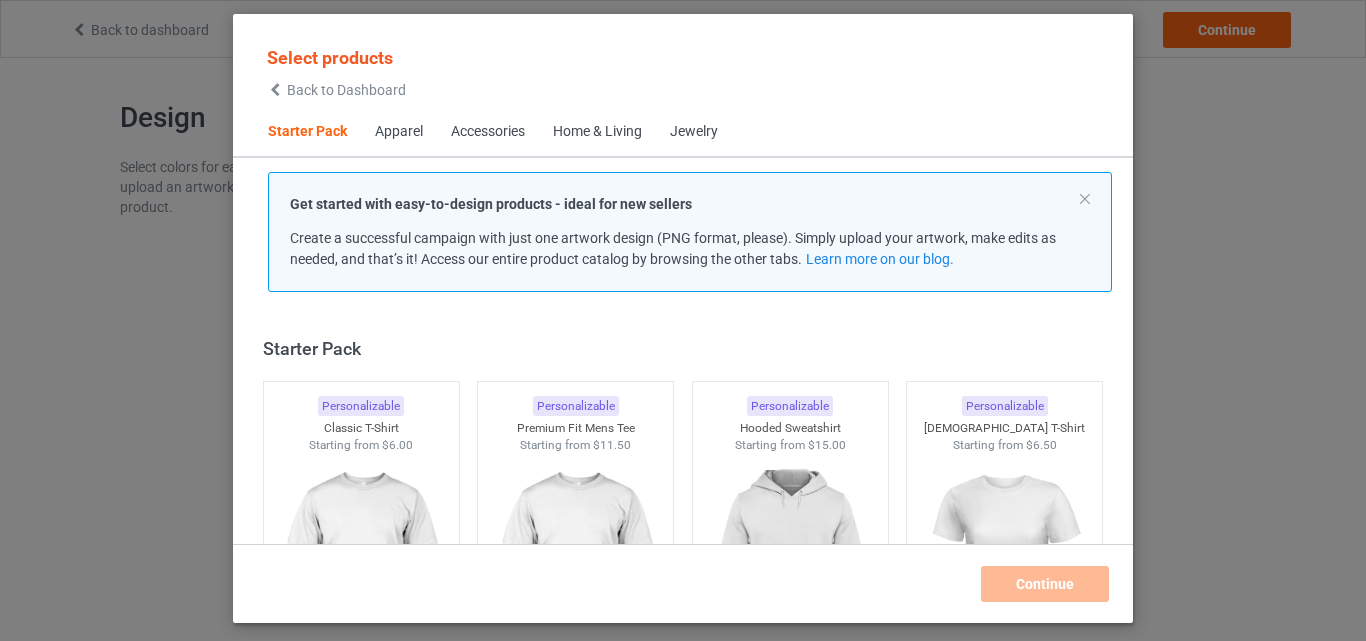 scroll, scrollTop: 26, scrollLeft: 0, axis: vertical 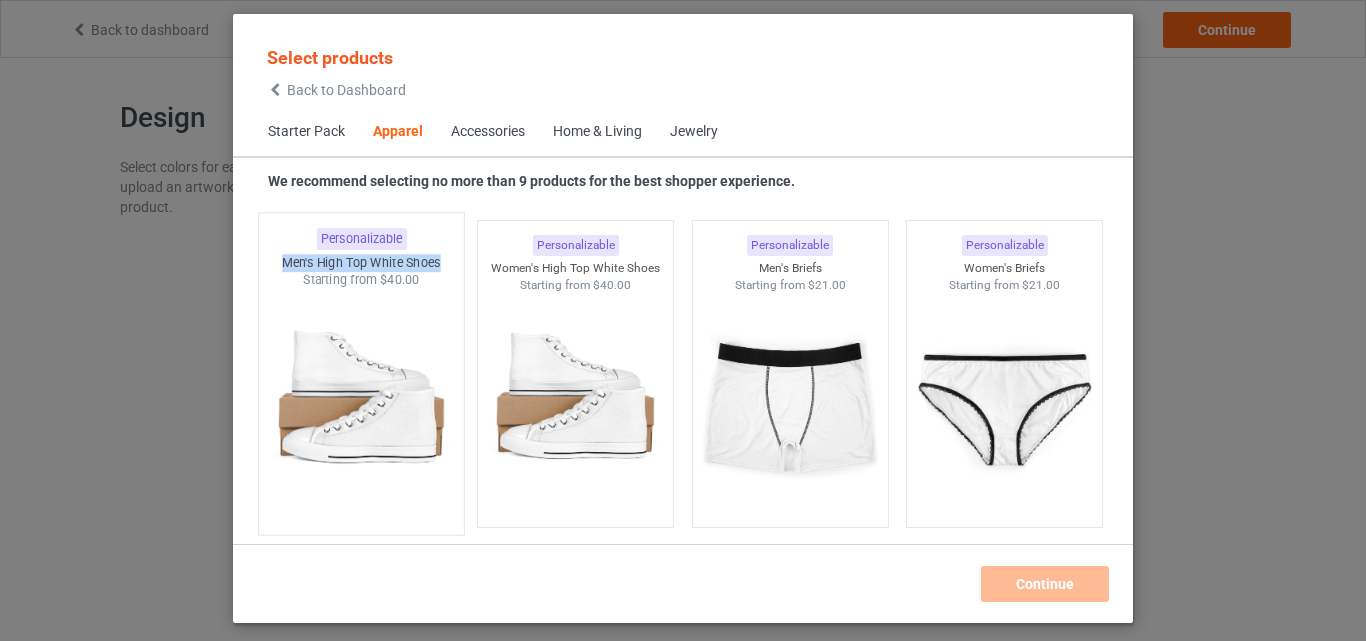 copy on "Men's High Top White Shoes" 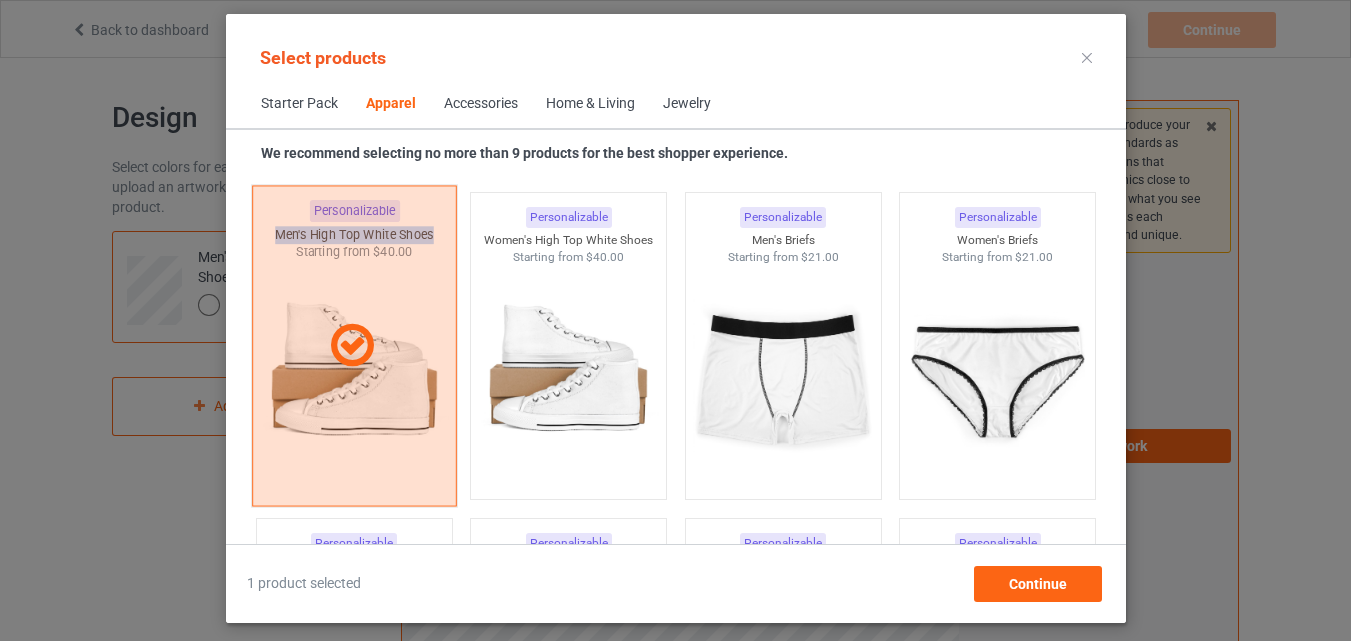 copy on "Men's High Top White Shoes" 